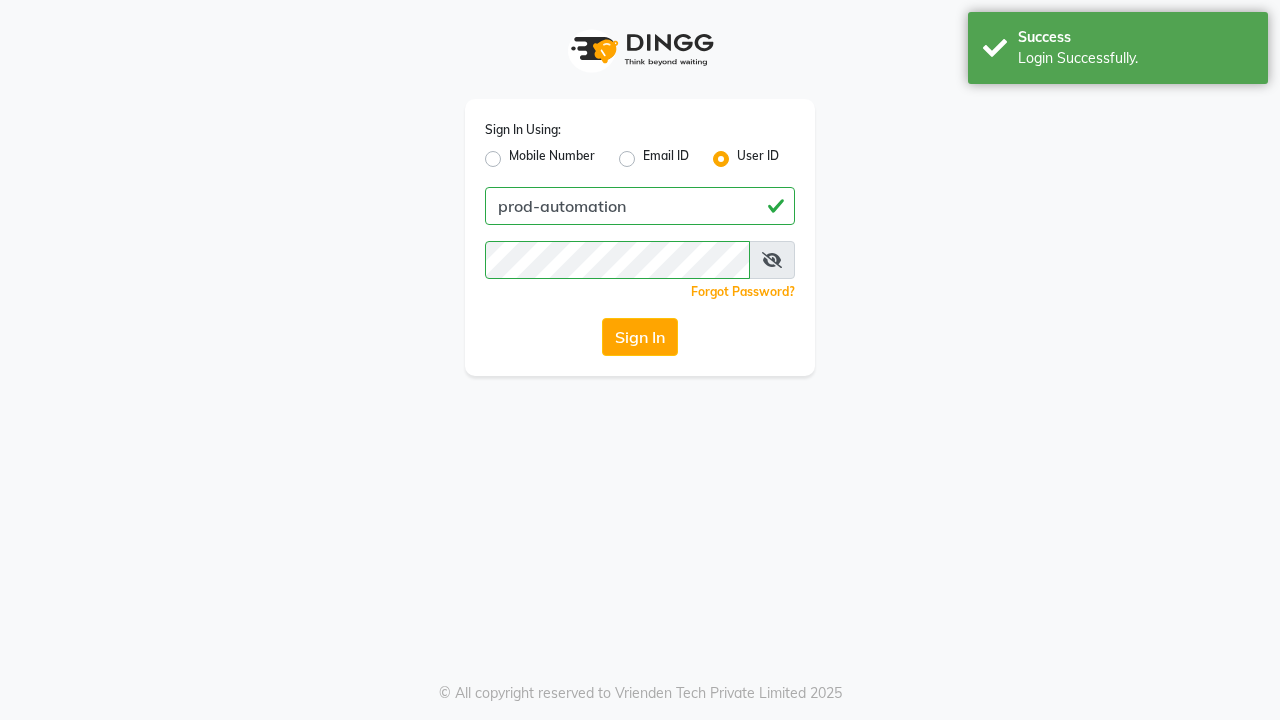 scroll, scrollTop: 0, scrollLeft: 0, axis: both 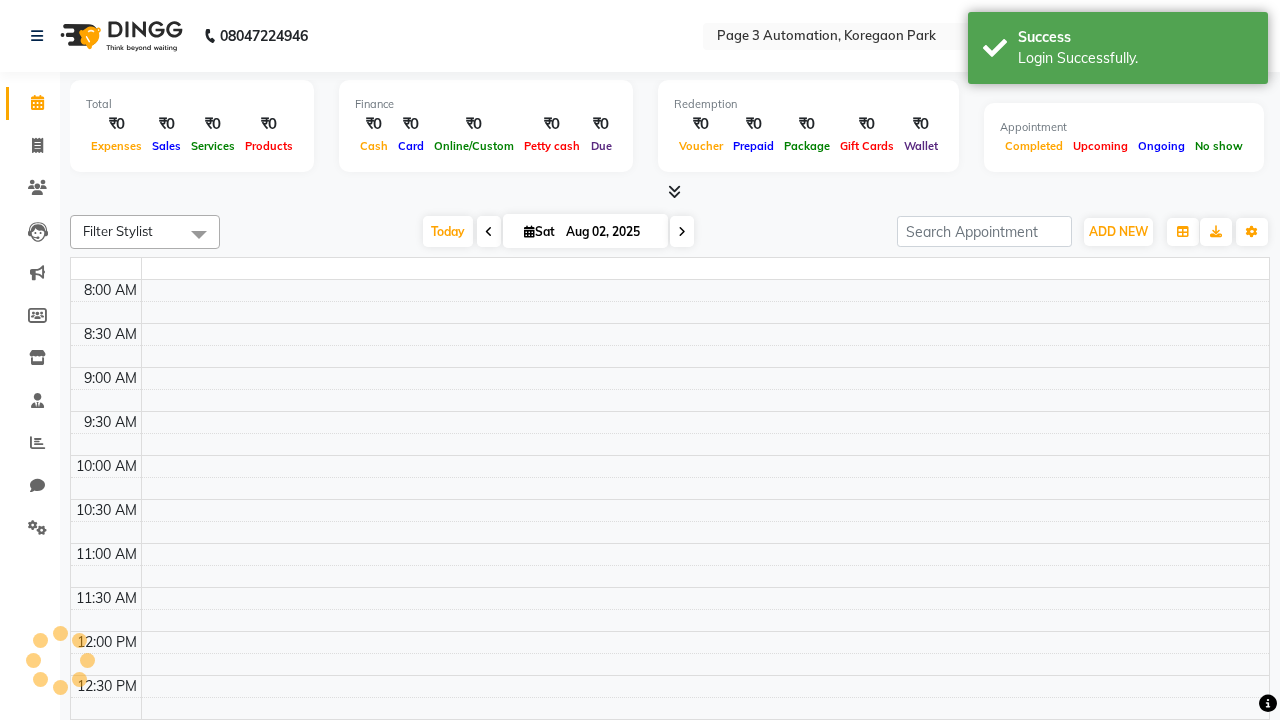 select on "en" 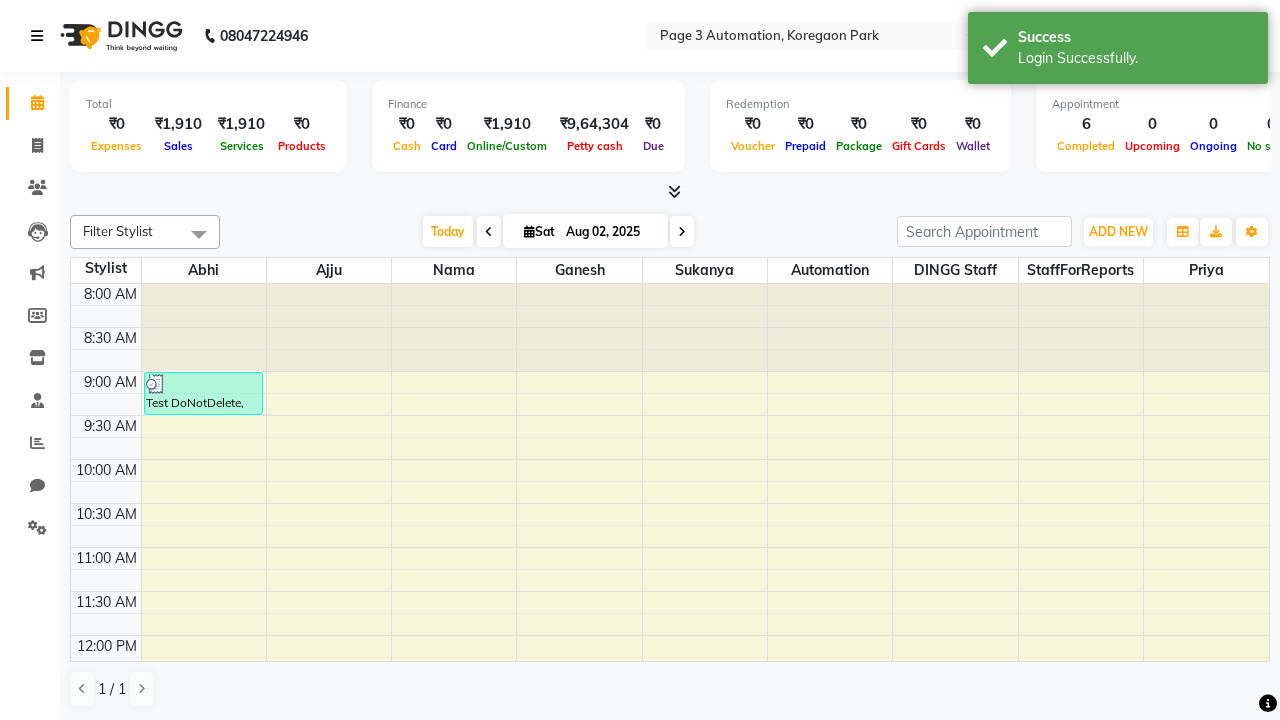 click at bounding box center (37, 36) 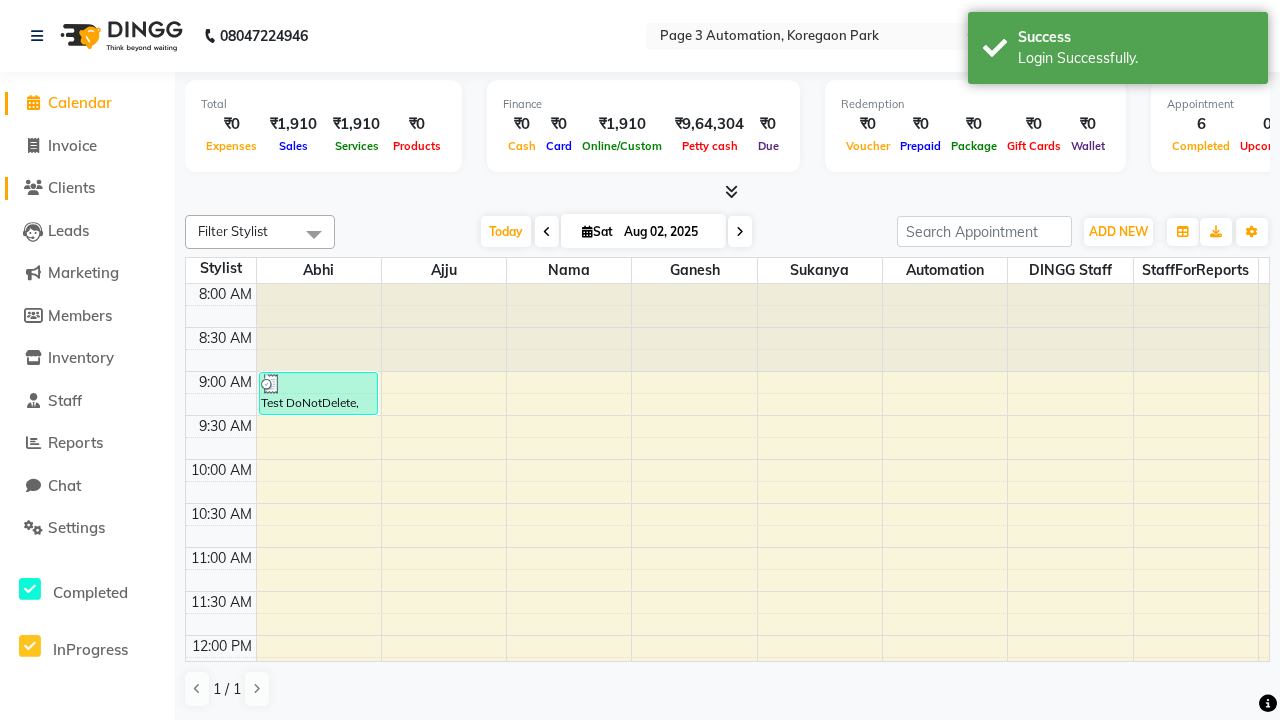 click on "Clients" 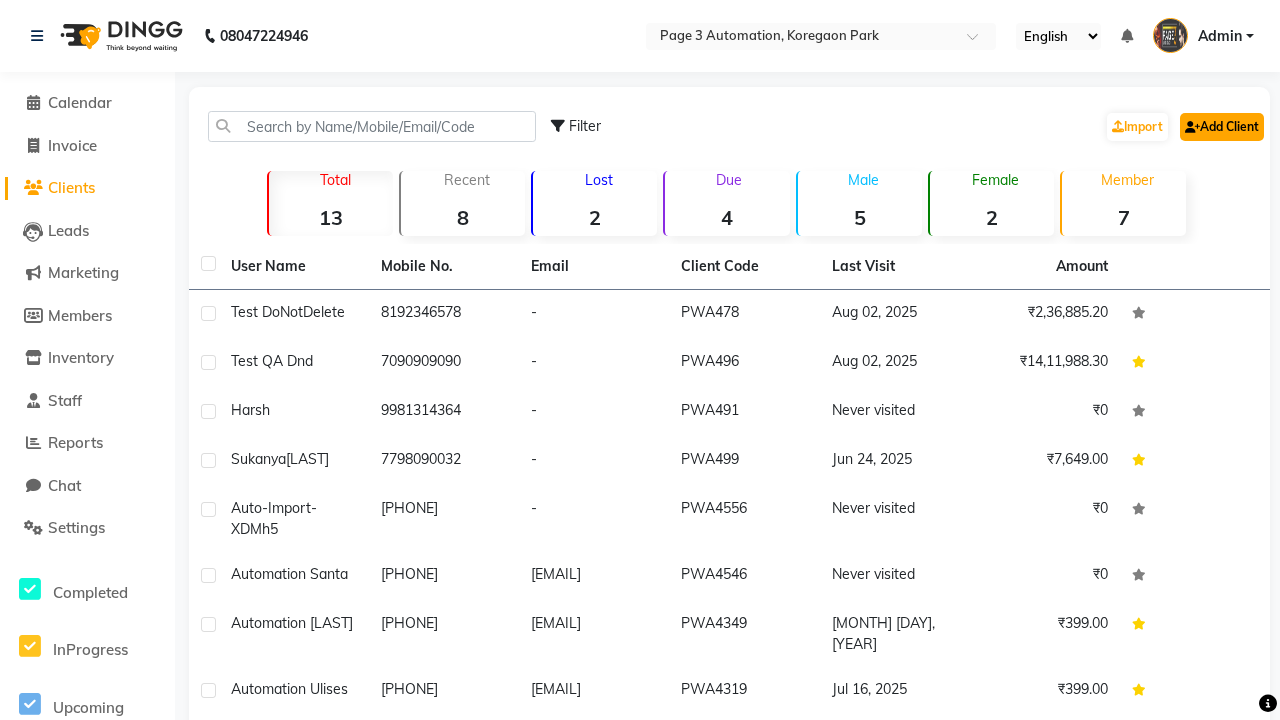 click on "Add Client" 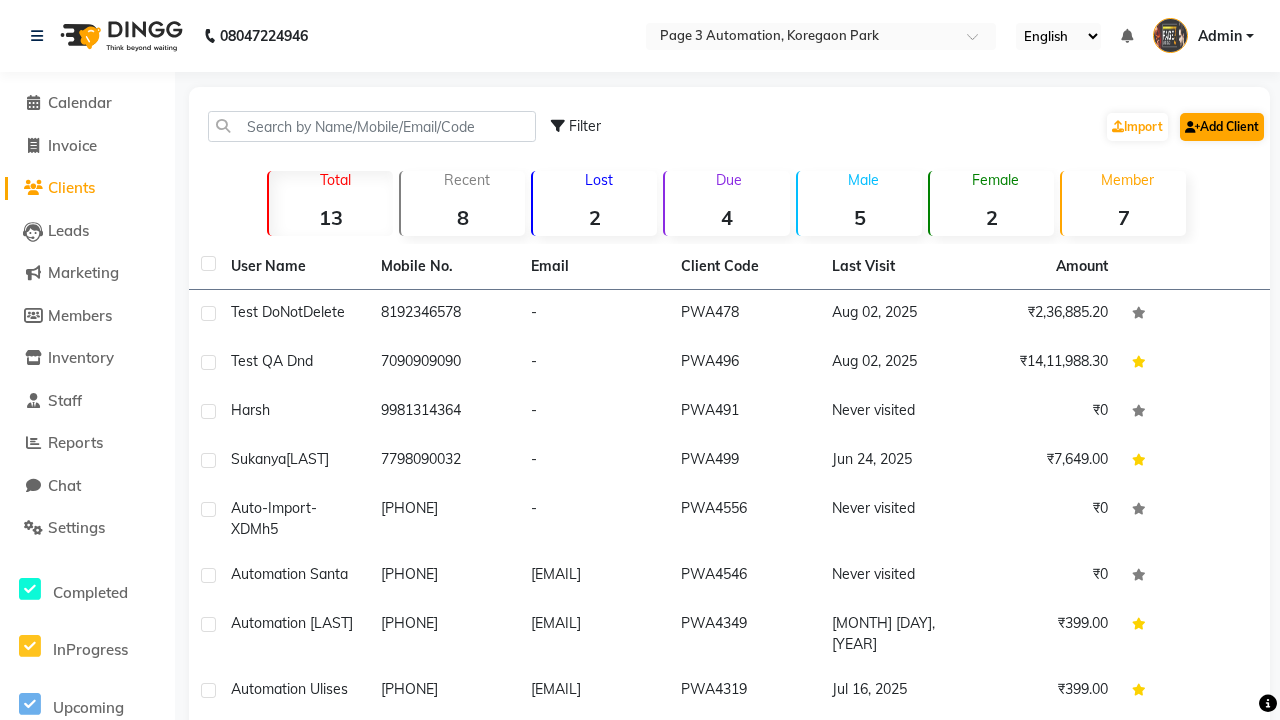 select on "22" 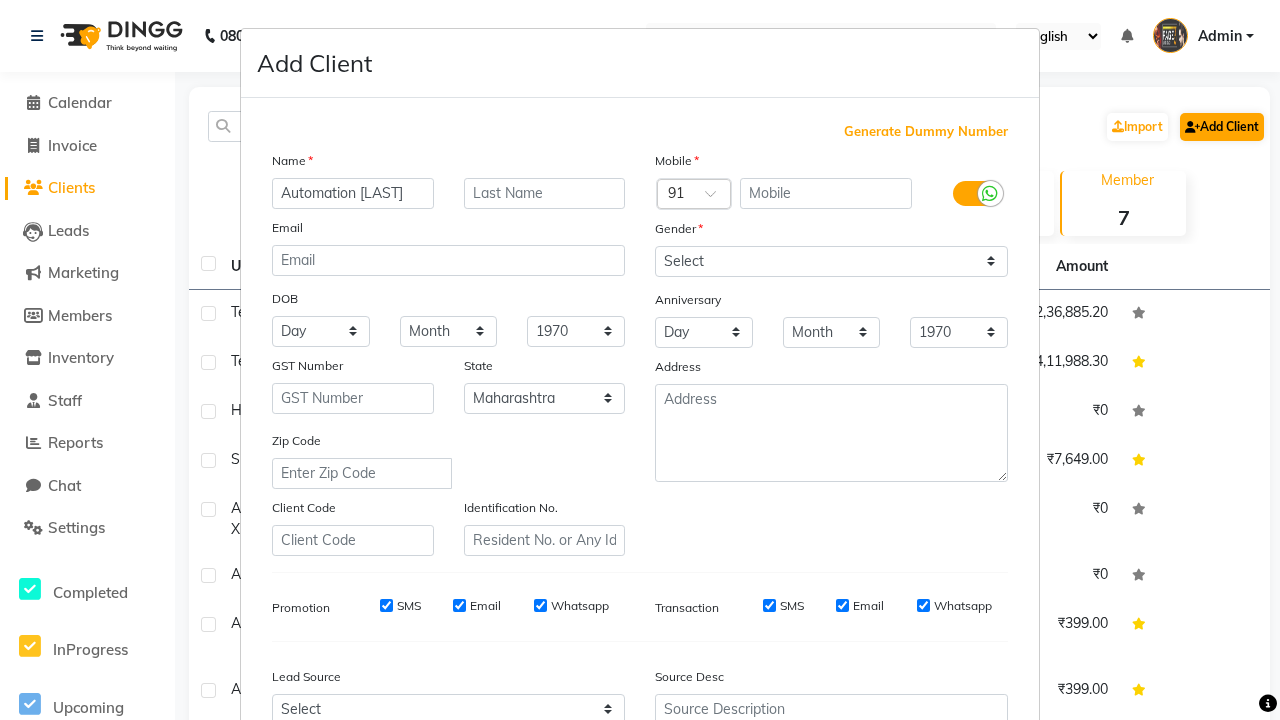 type on "Automation [LAST]" 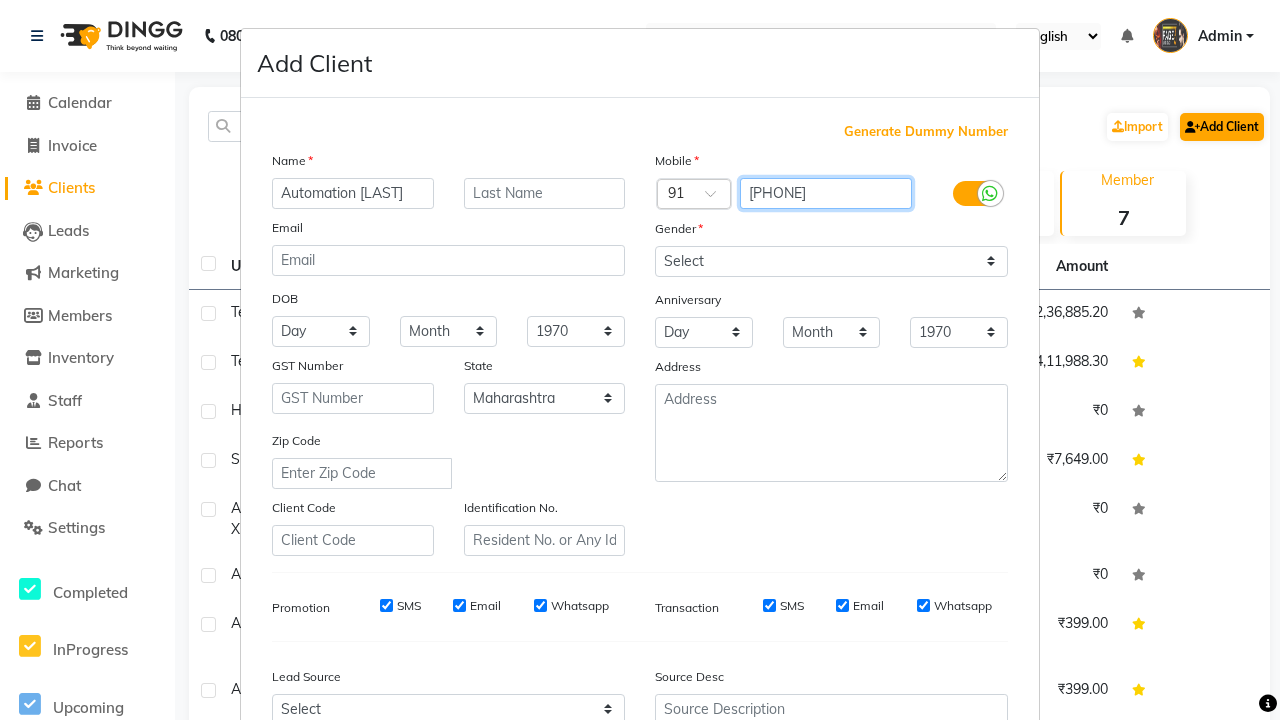 type on "[PHONE]" 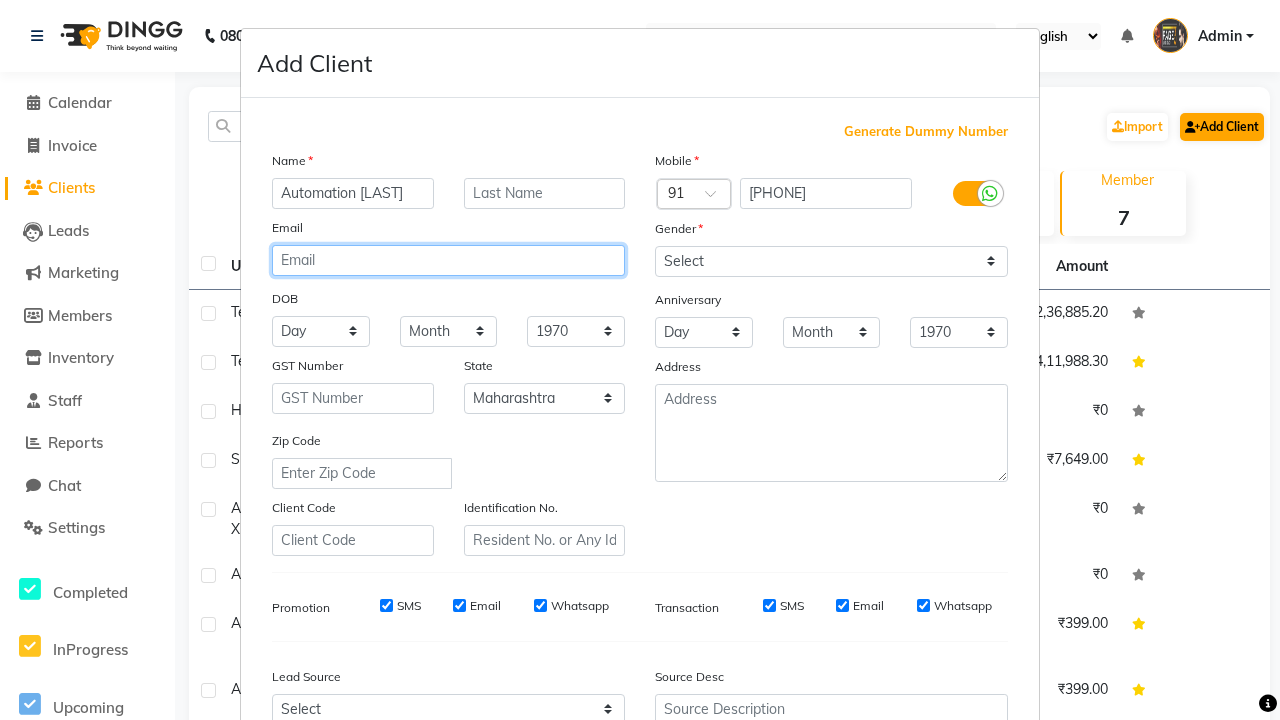 type on "[EMAIL]" 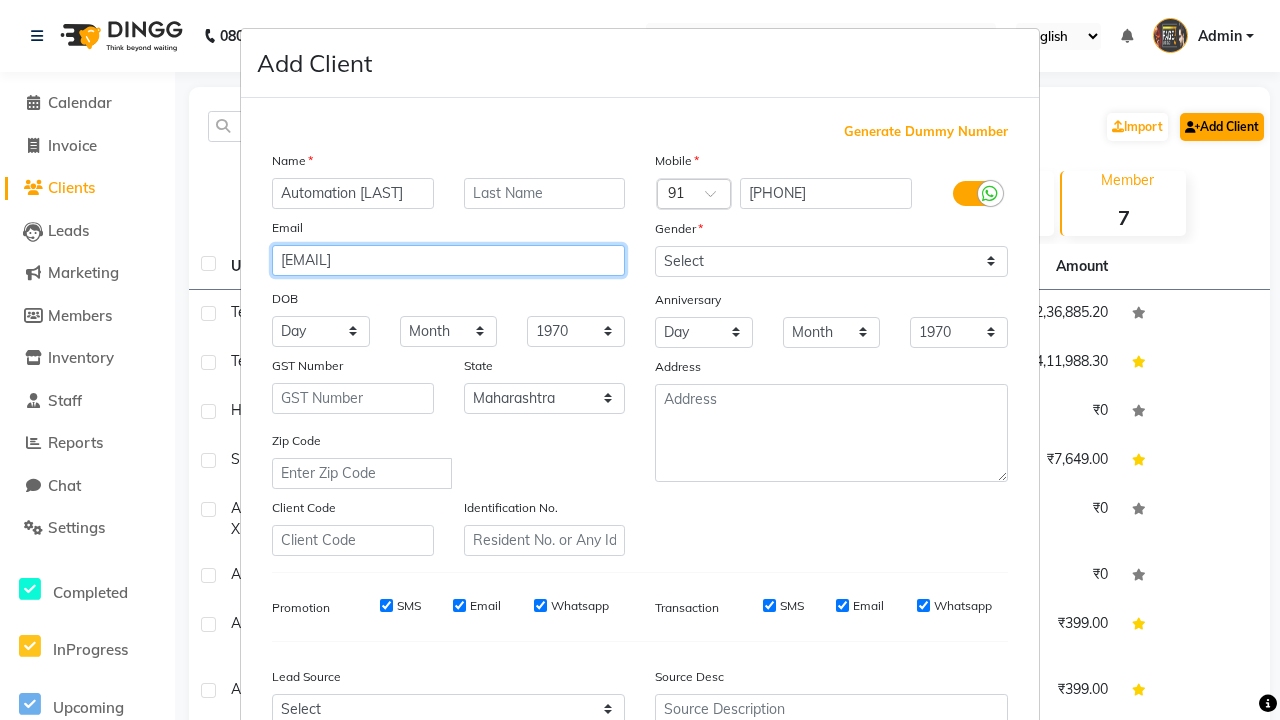 select on "male" 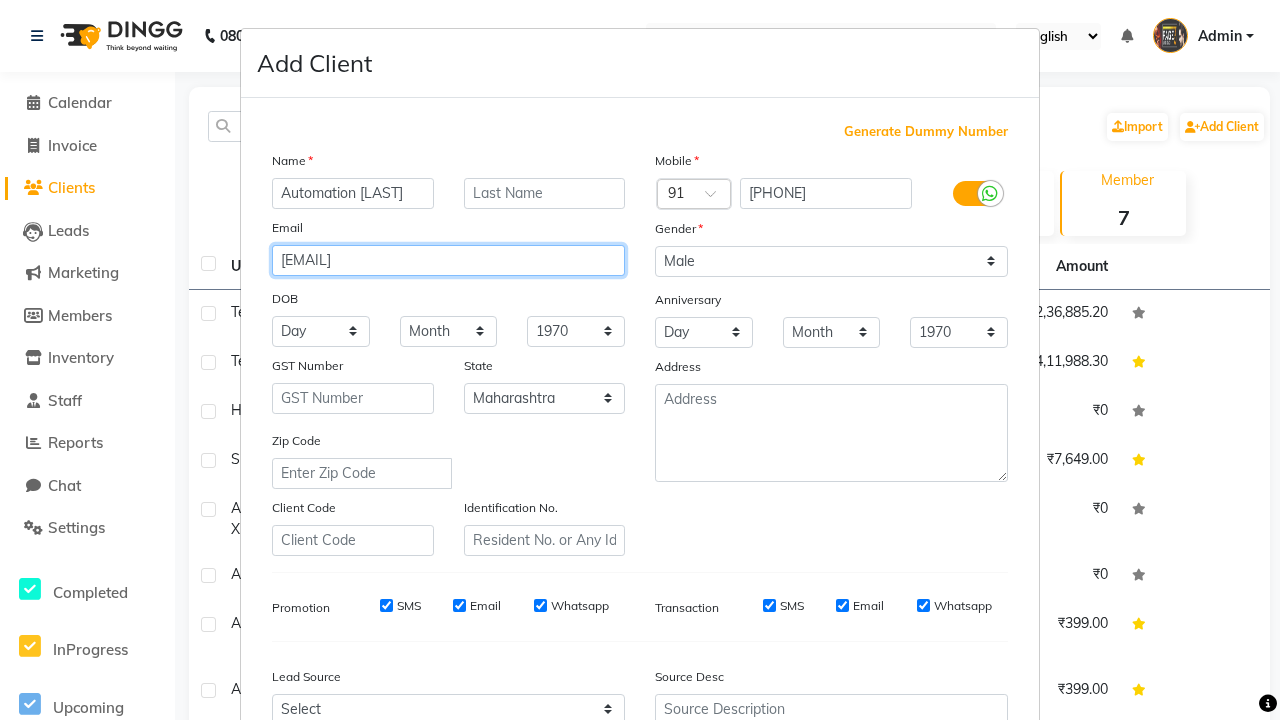 type on "[EMAIL]" 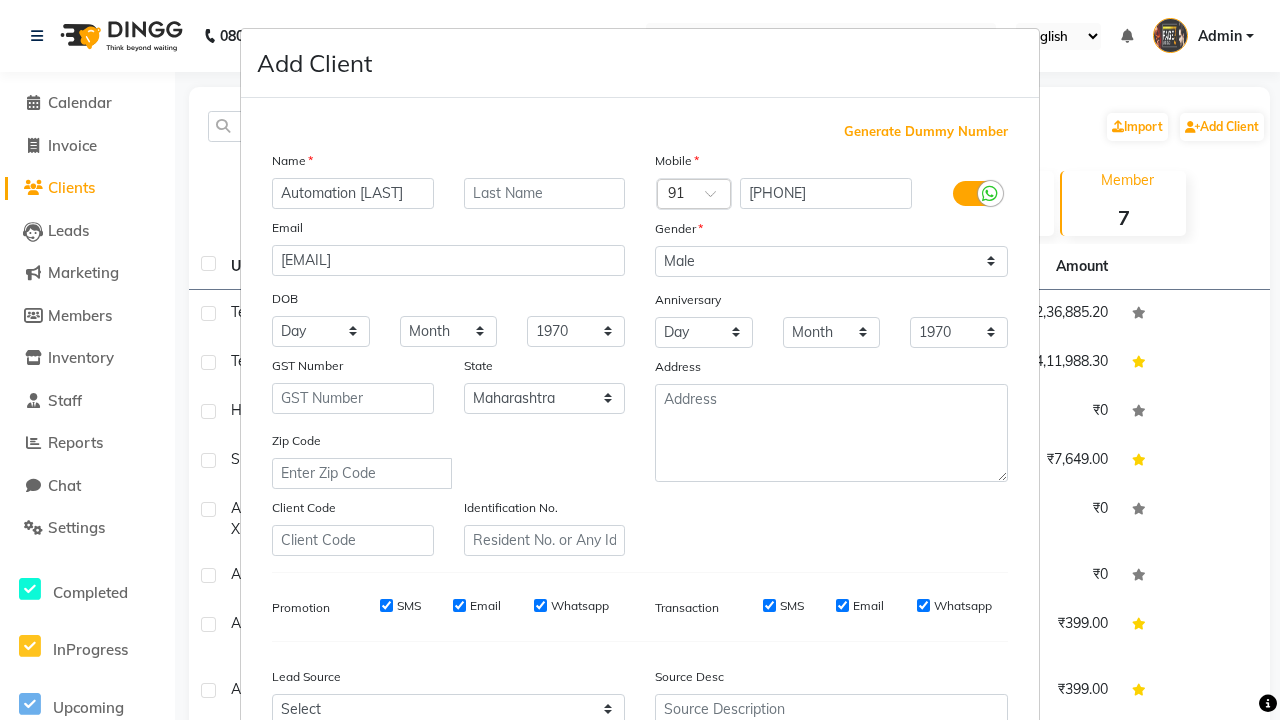 click on "Add" at bounding box center (906, 855) 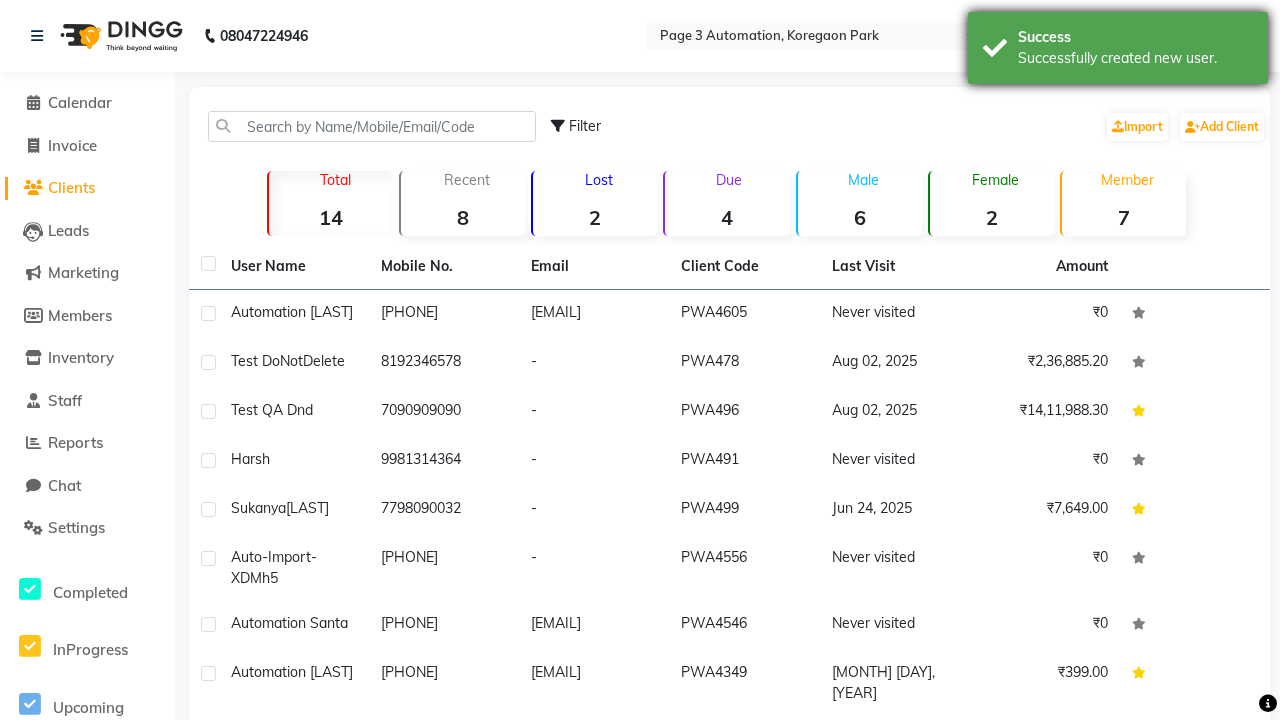 click on "Successfully created new user." at bounding box center [1135, 58] 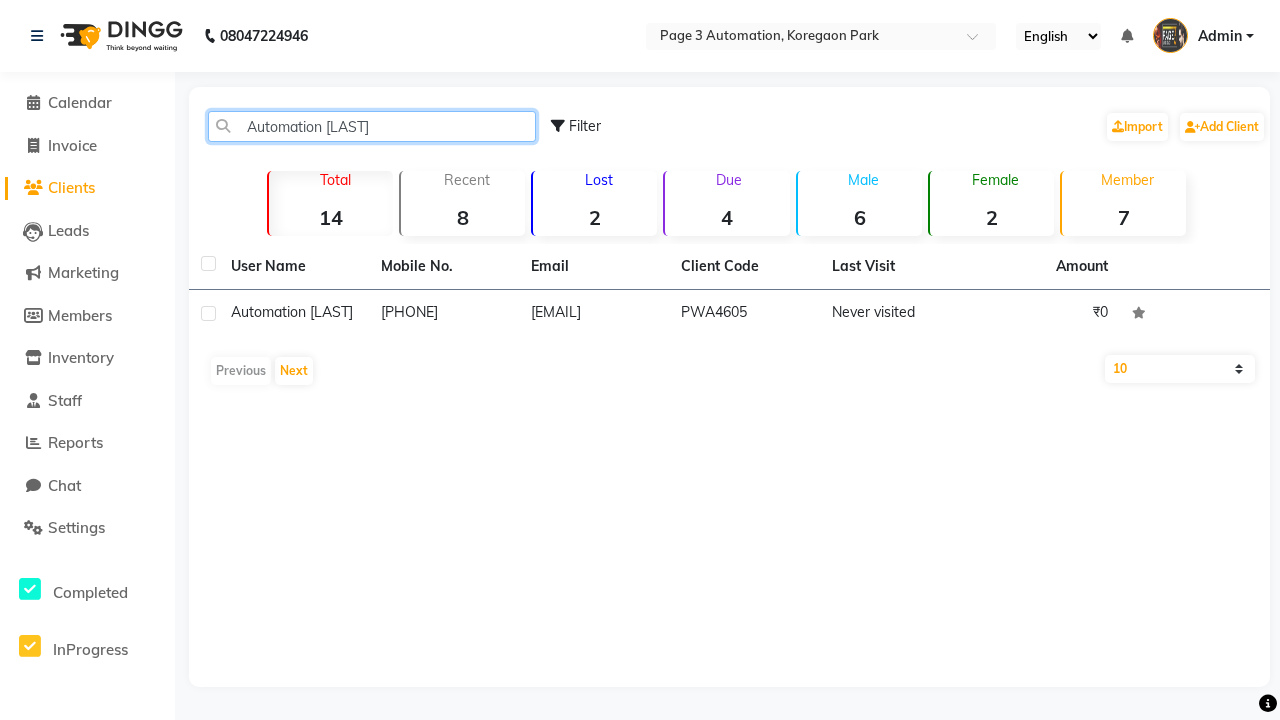 type on "Automation [LAST]" 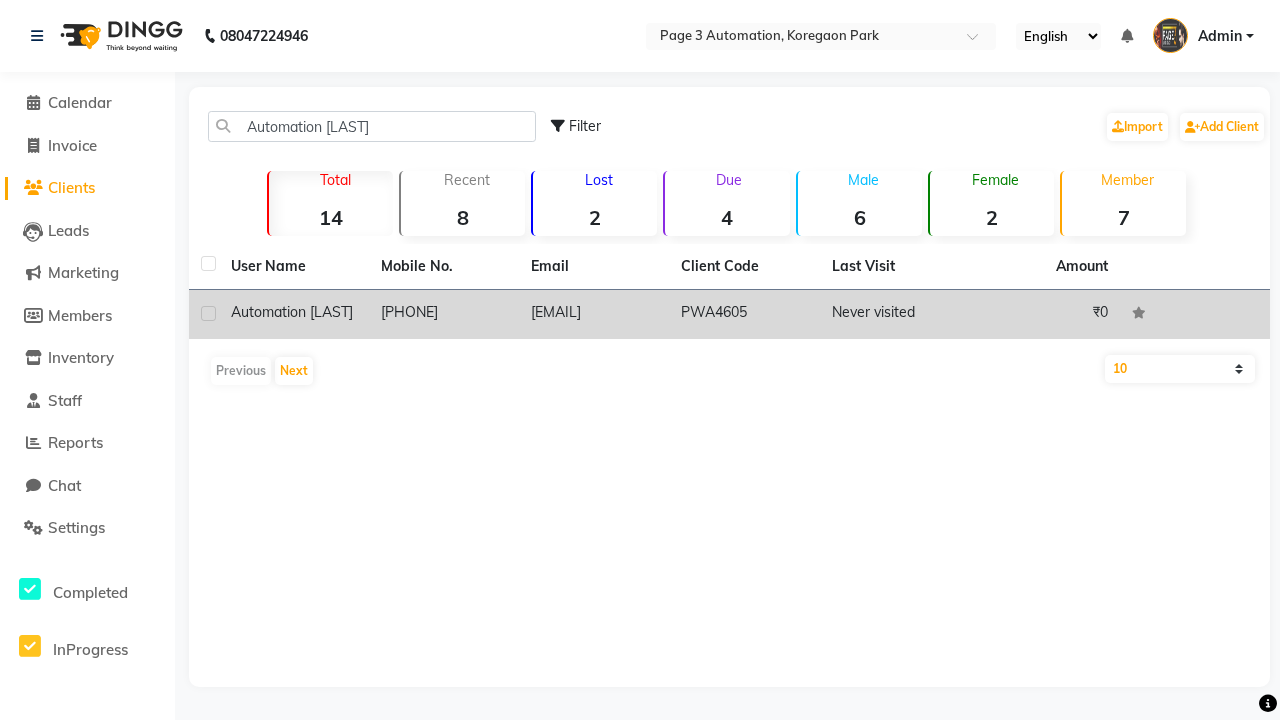 click on "PWA4605" 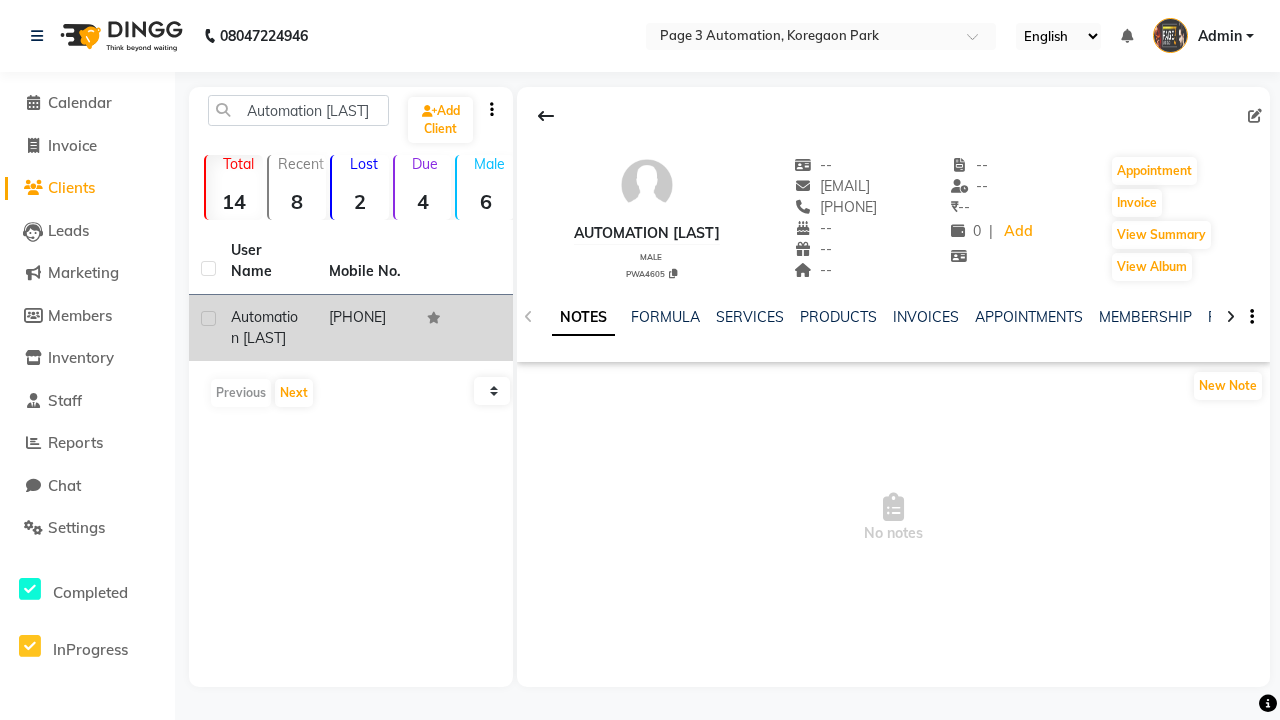 click on "NOTES" 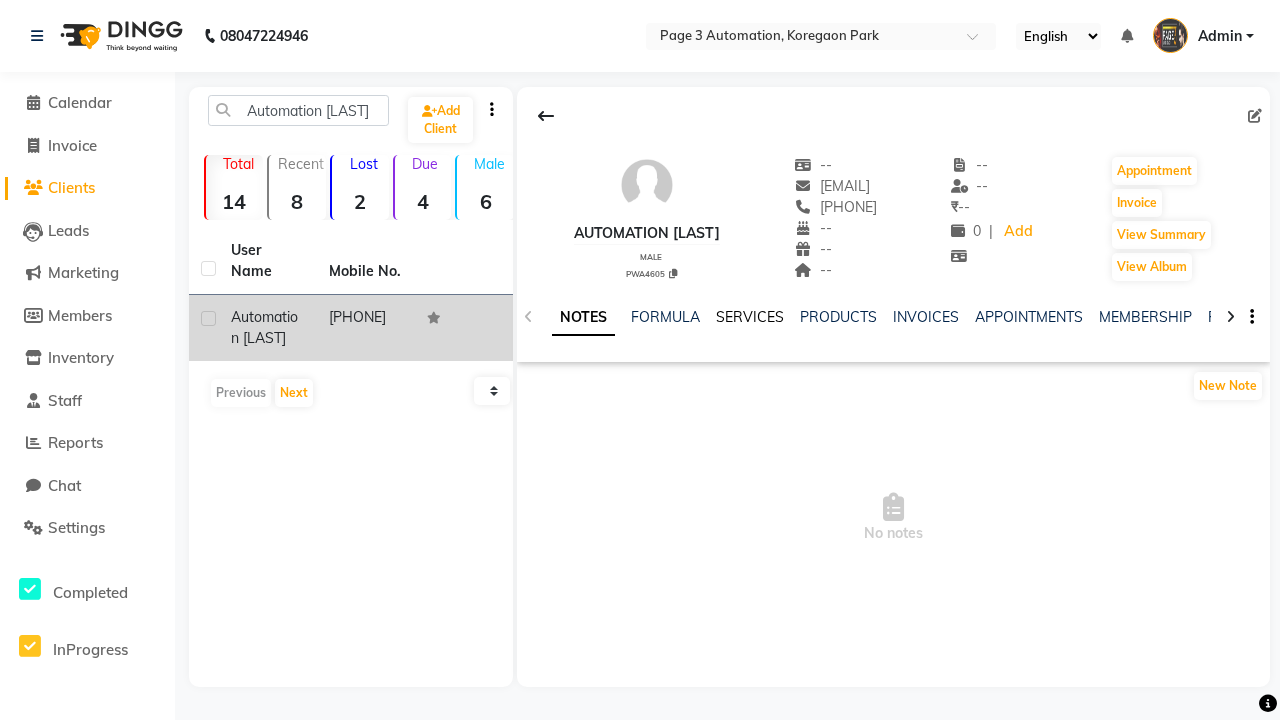 click on "SERVICES" 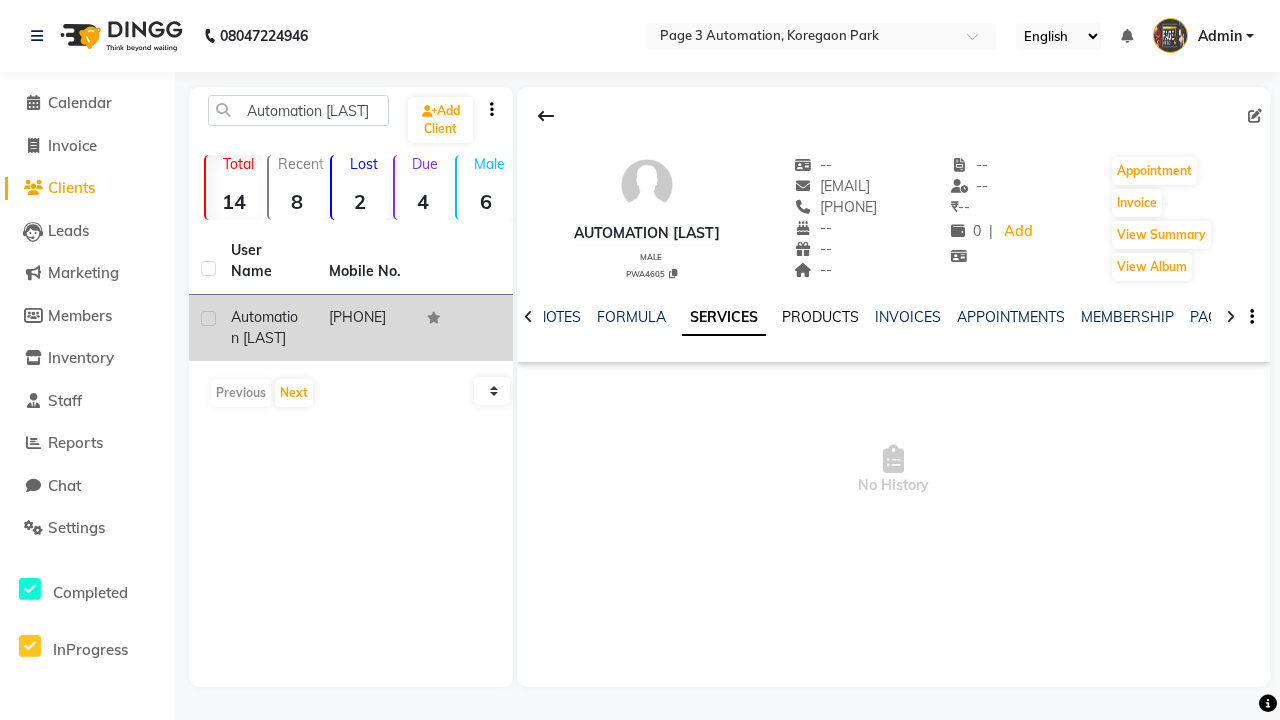 click on "PRODUCTS" 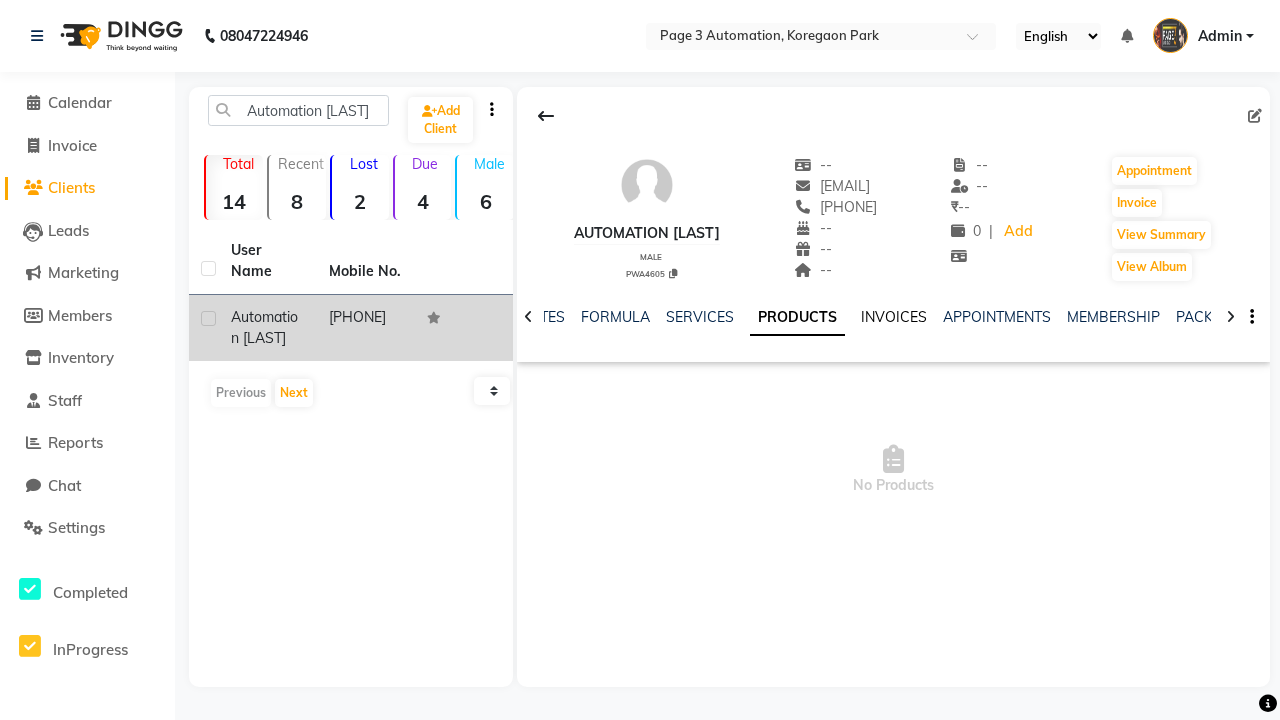 click on "INVOICES" 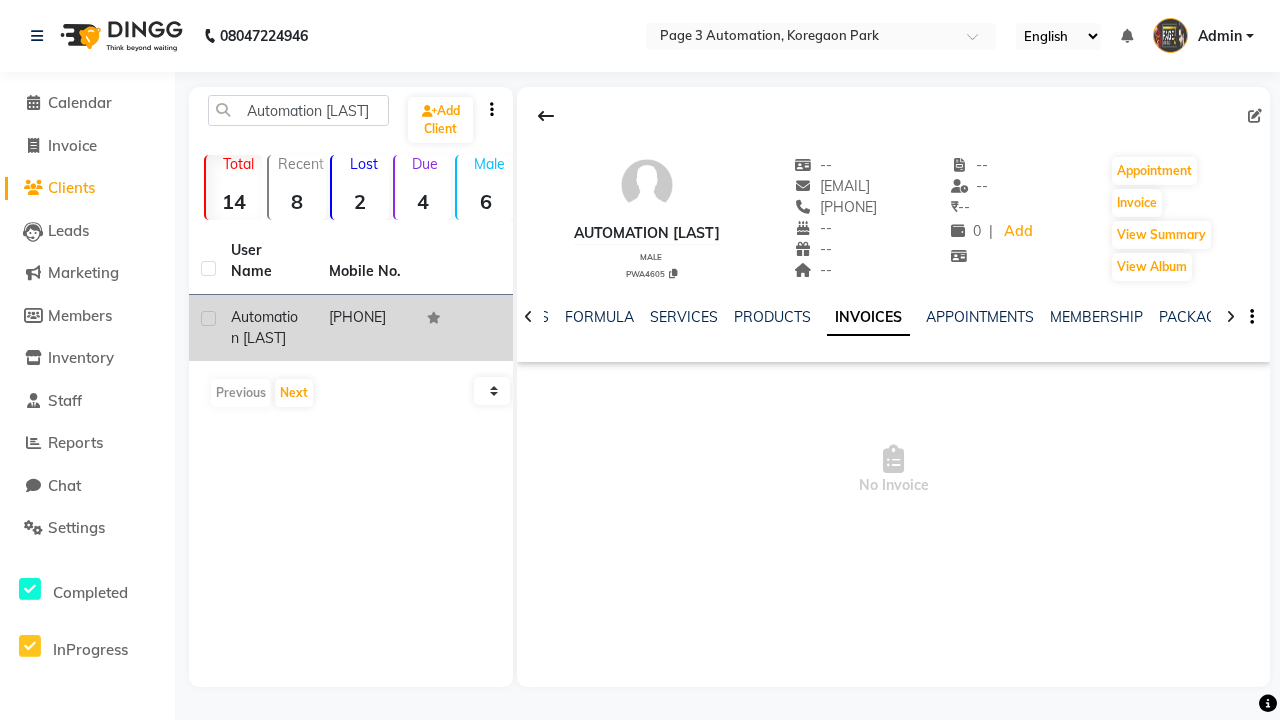 scroll, scrollTop: 0, scrollLeft: 317, axis: horizontal 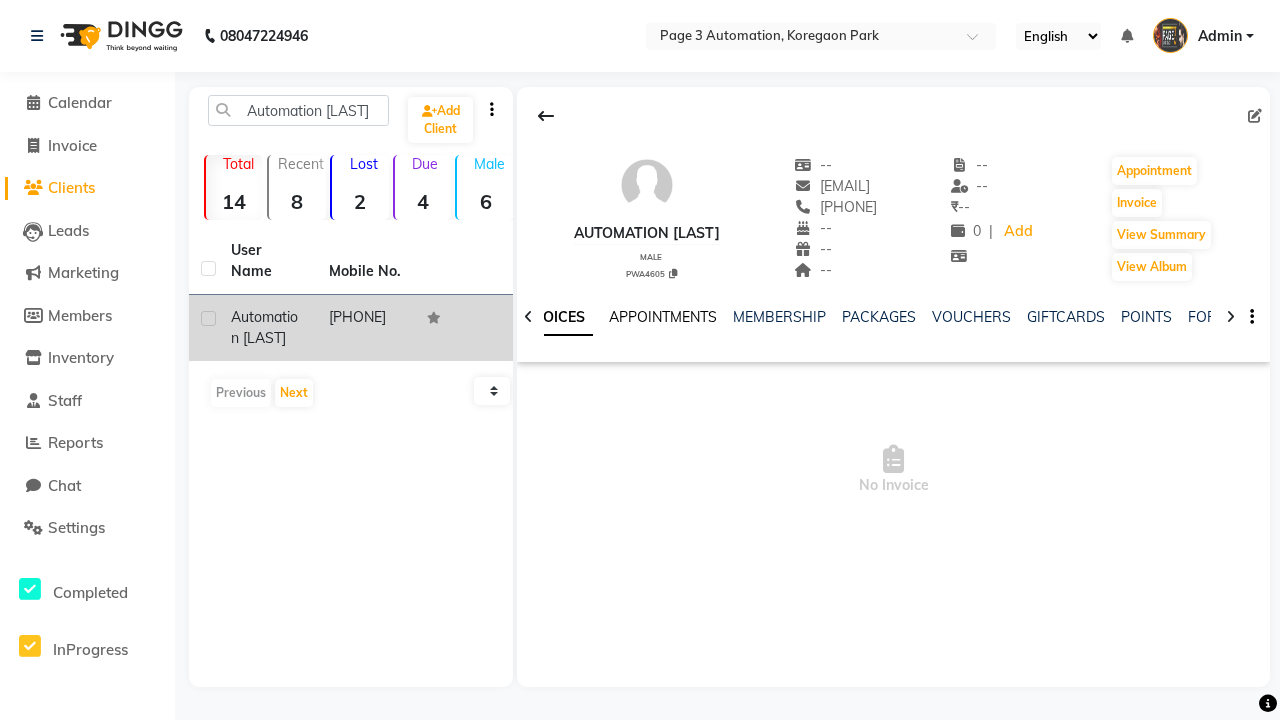 click on "APPOINTMENTS" 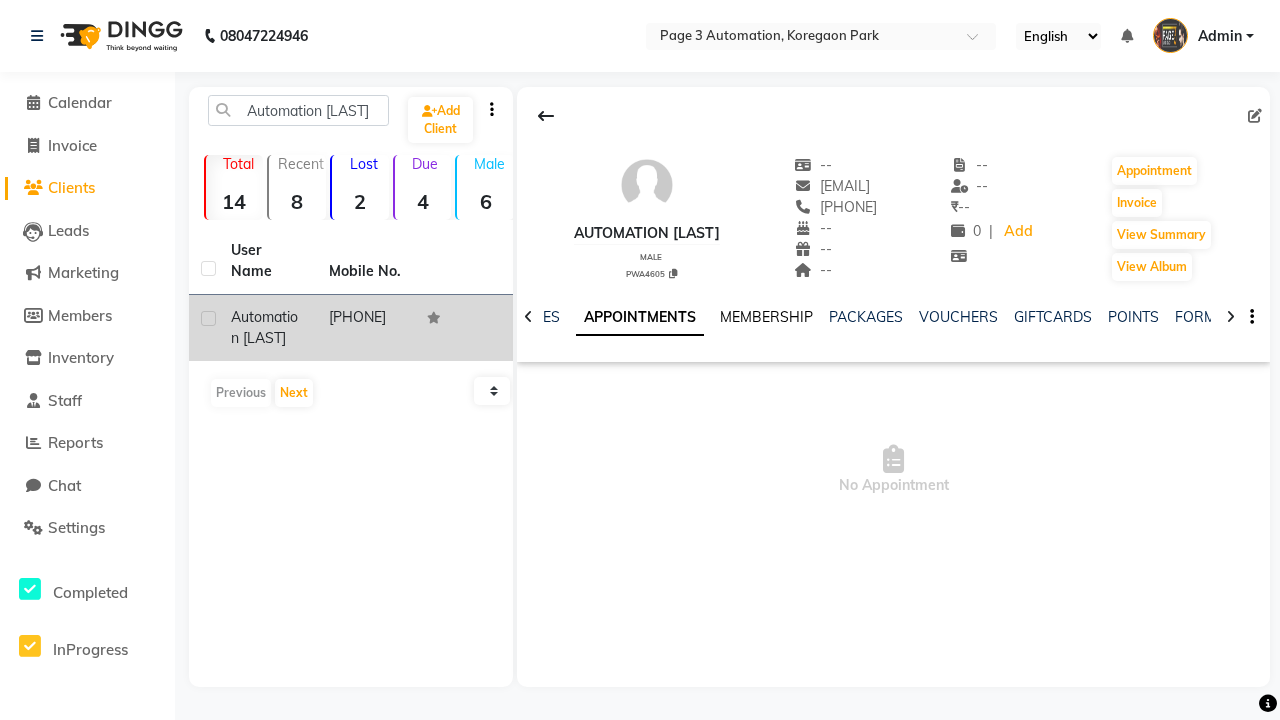 click on "MEMBERSHIP" 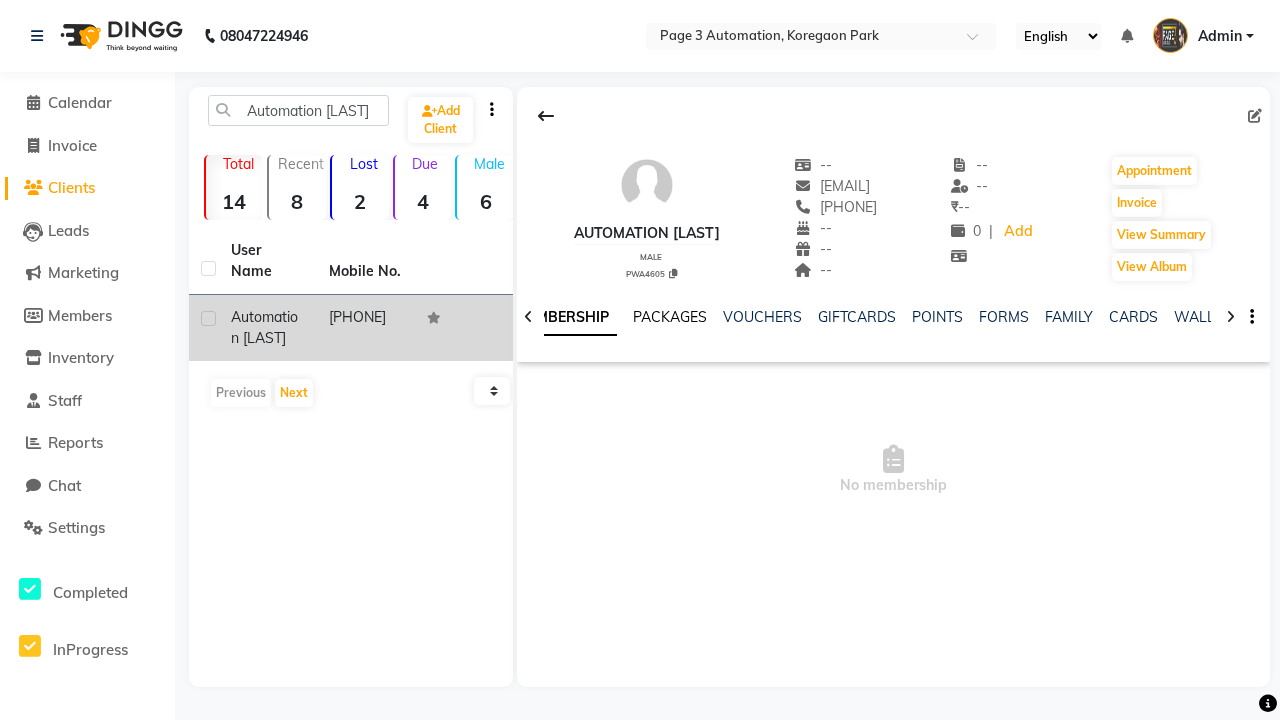 click on "PACKAGES" 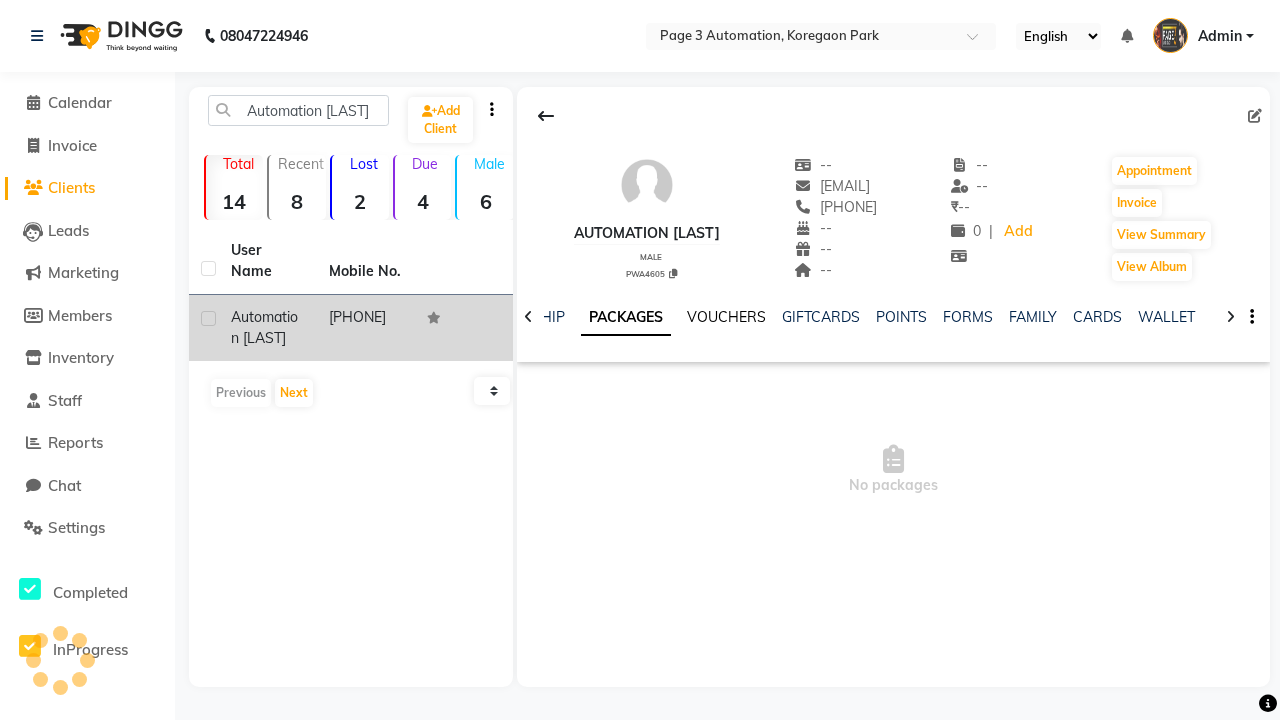 click on "VOUCHERS" 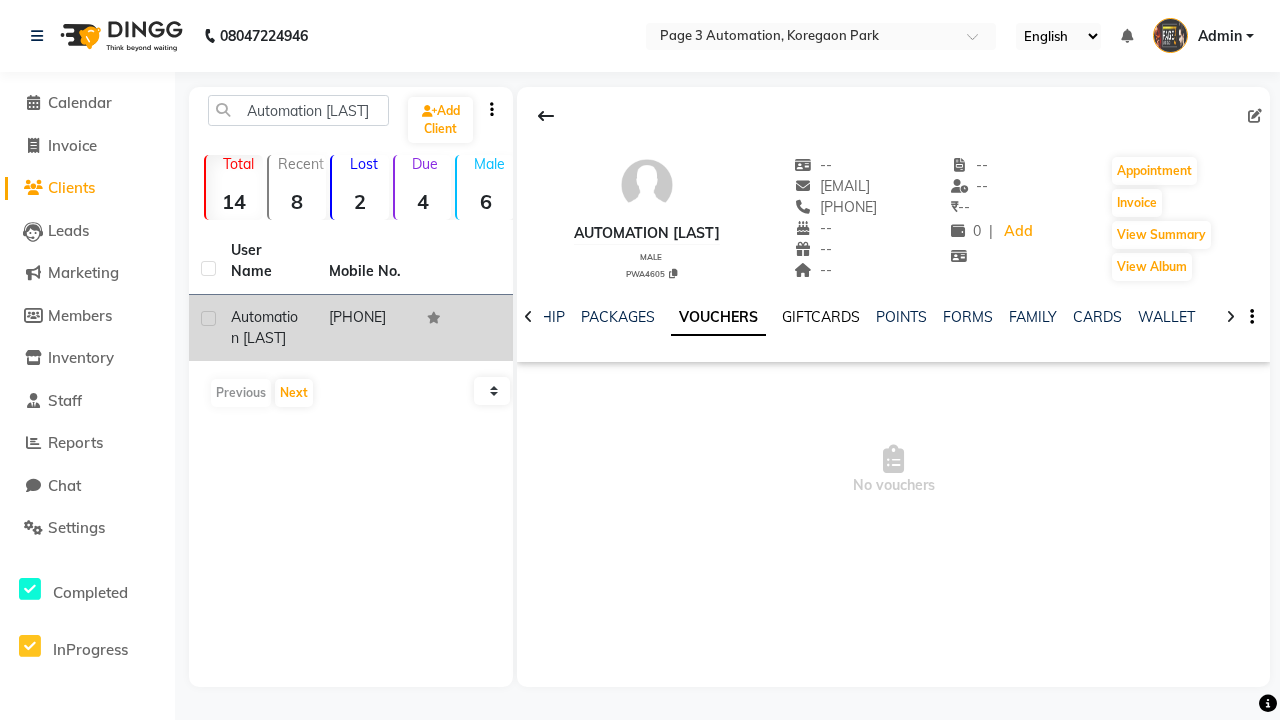 click on "GIFTCARDS" 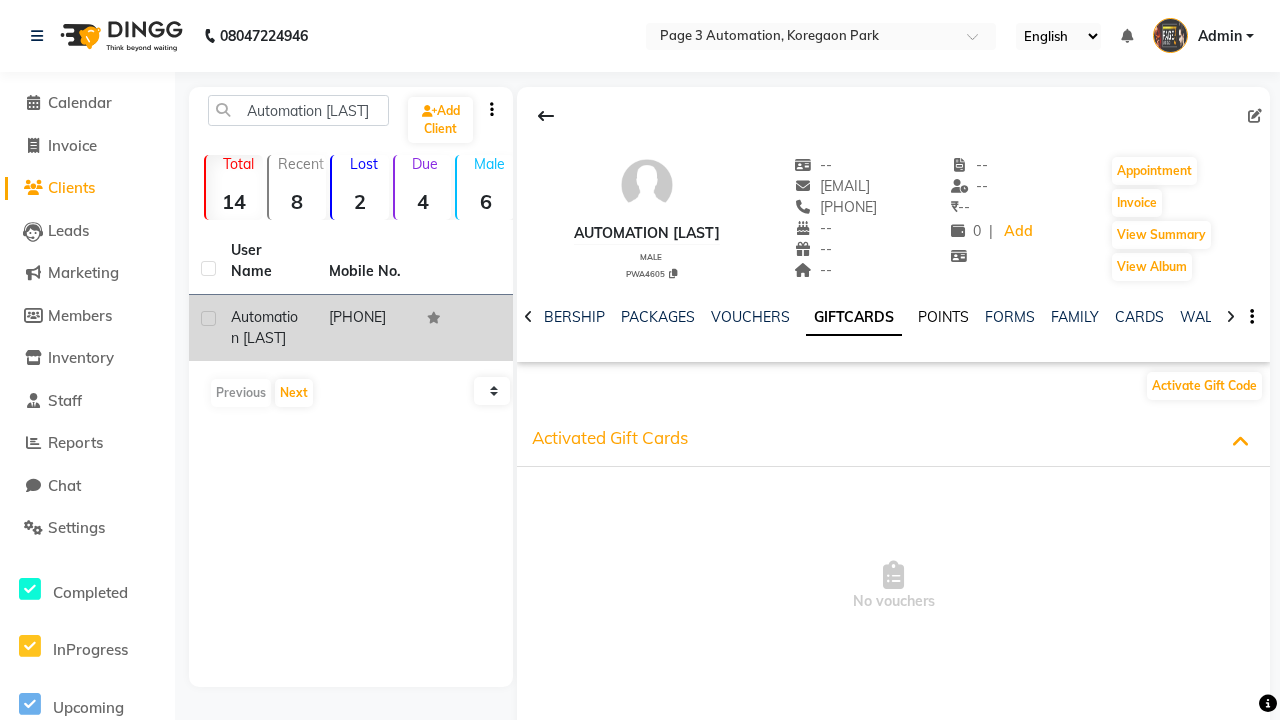 click on "POINTS" 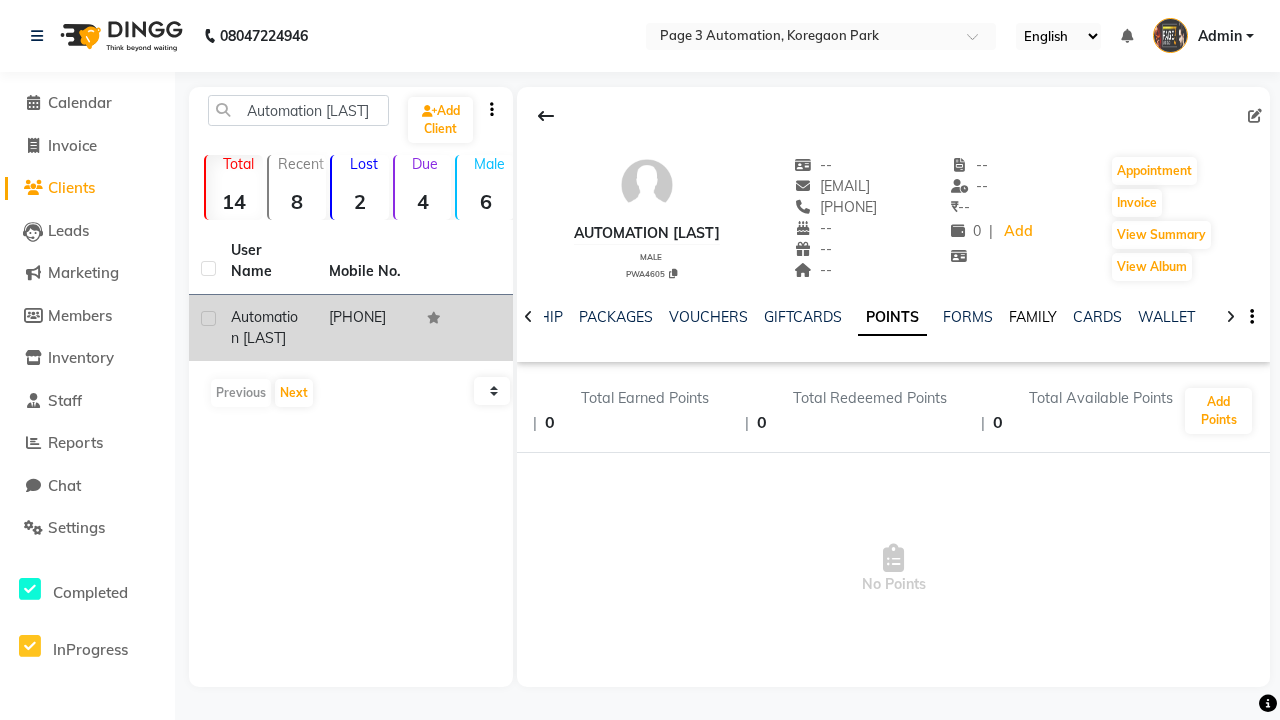 click on "FAMILY" 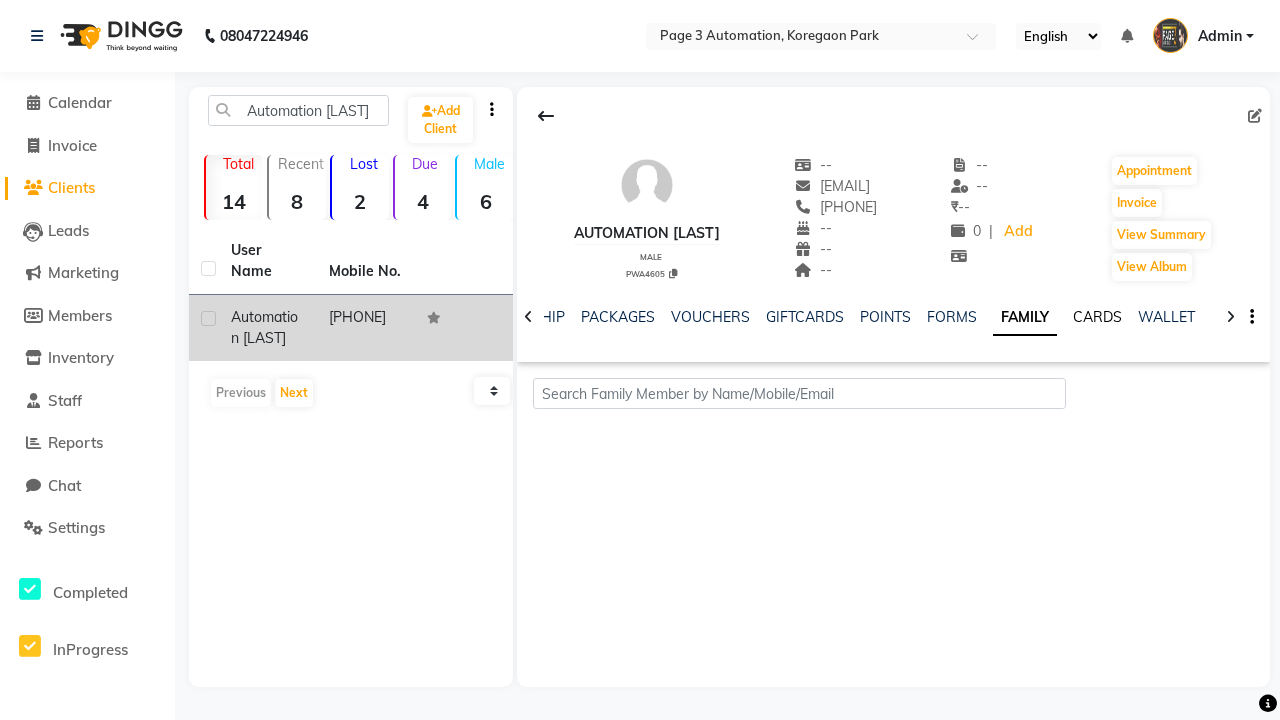 click on "CARDS" 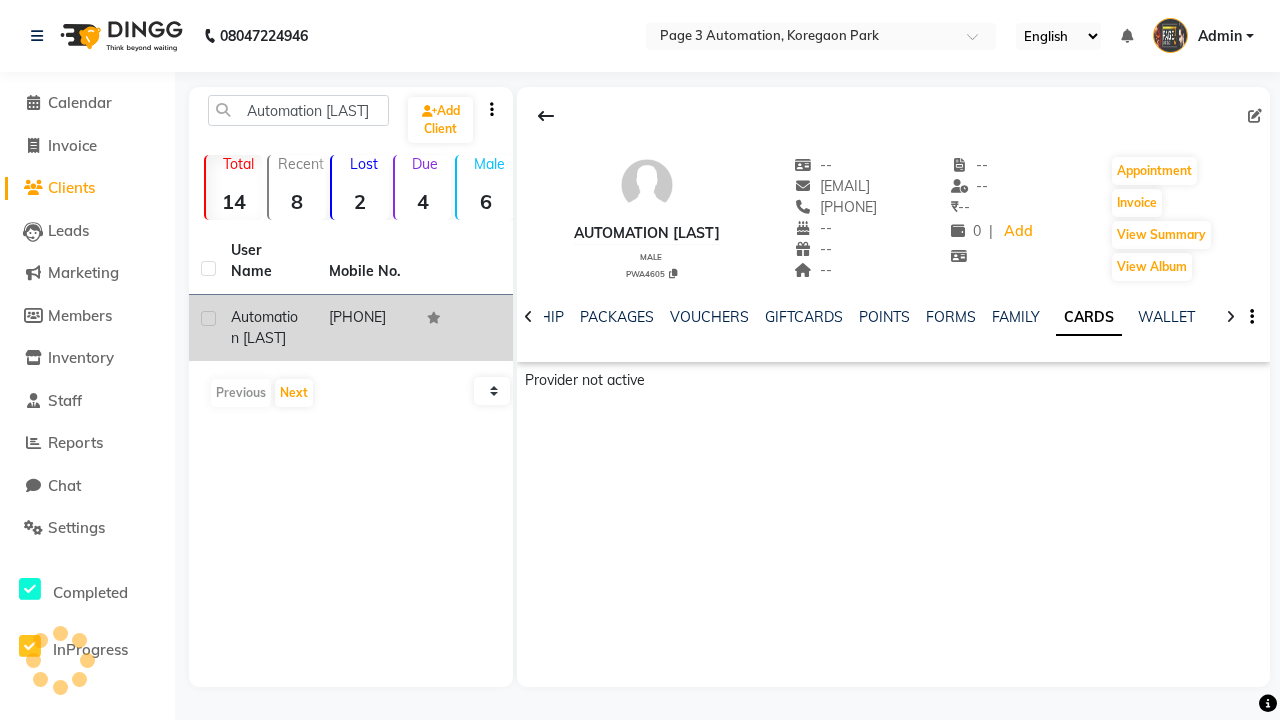 scroll, scrollTop: 0, scrollLeft: 418, axis: horizontal 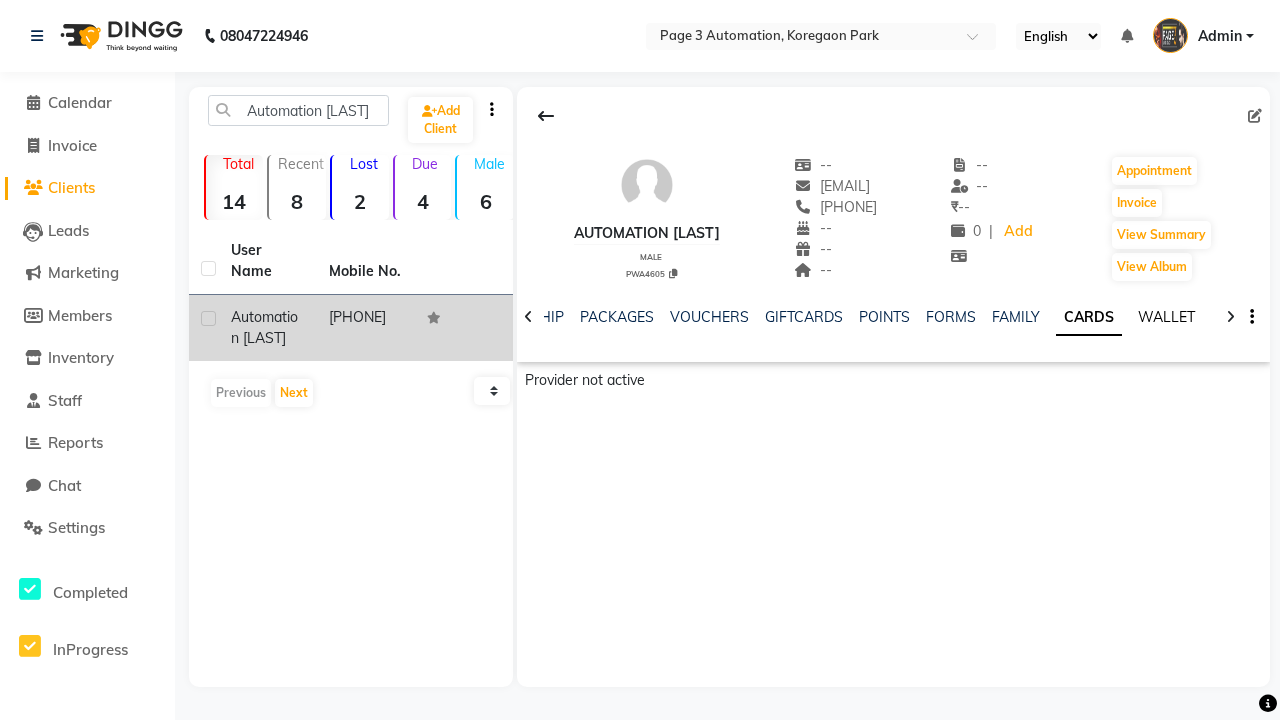 click on "WALLET" 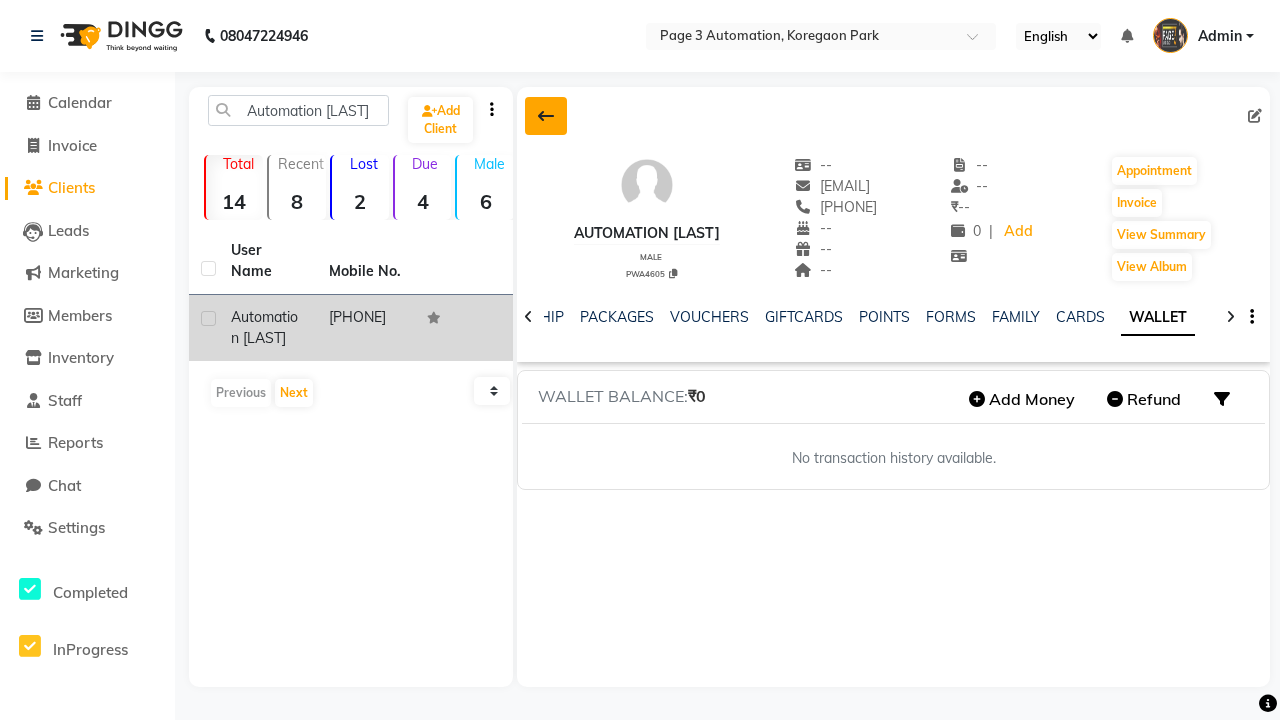 click 